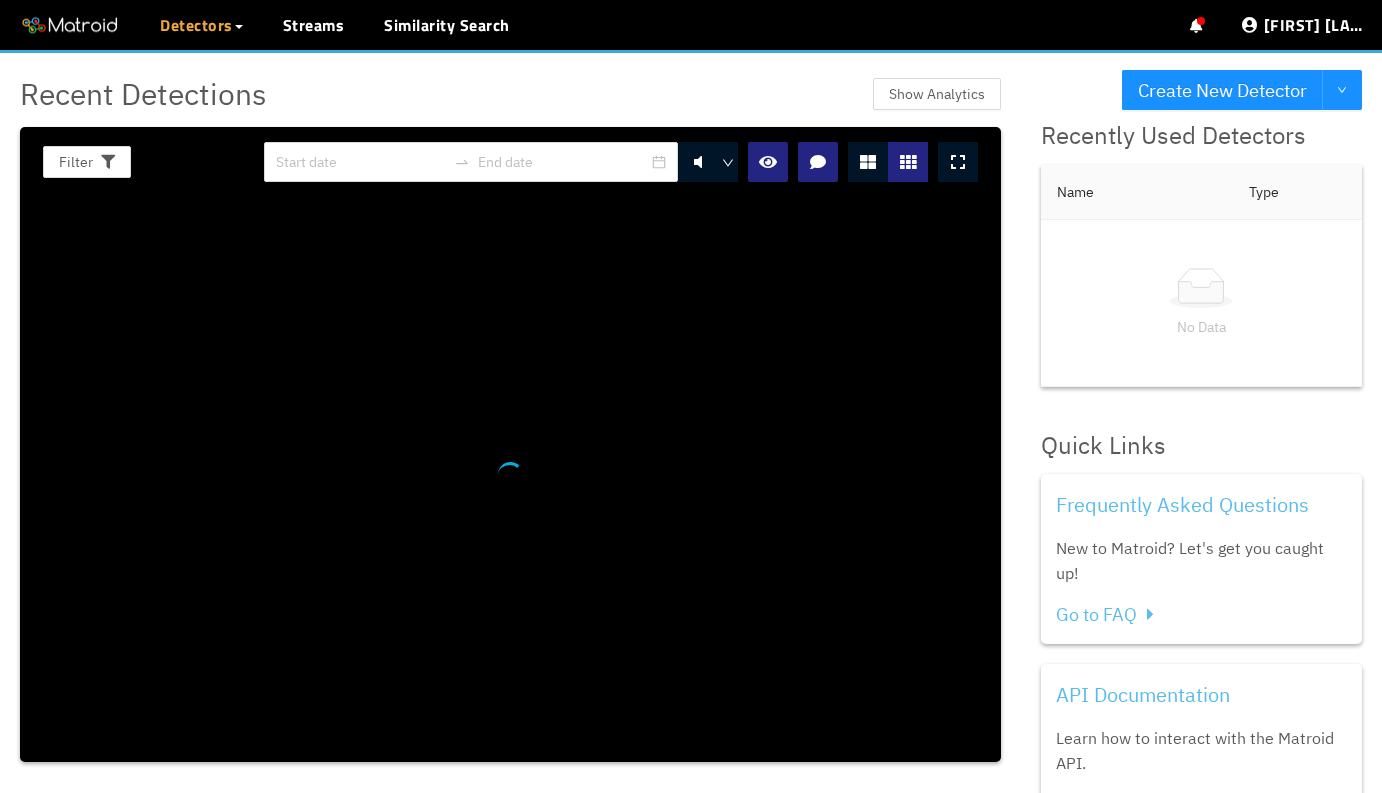 scroll, scrollTop: 0, scrollLeft: 0, axis: both 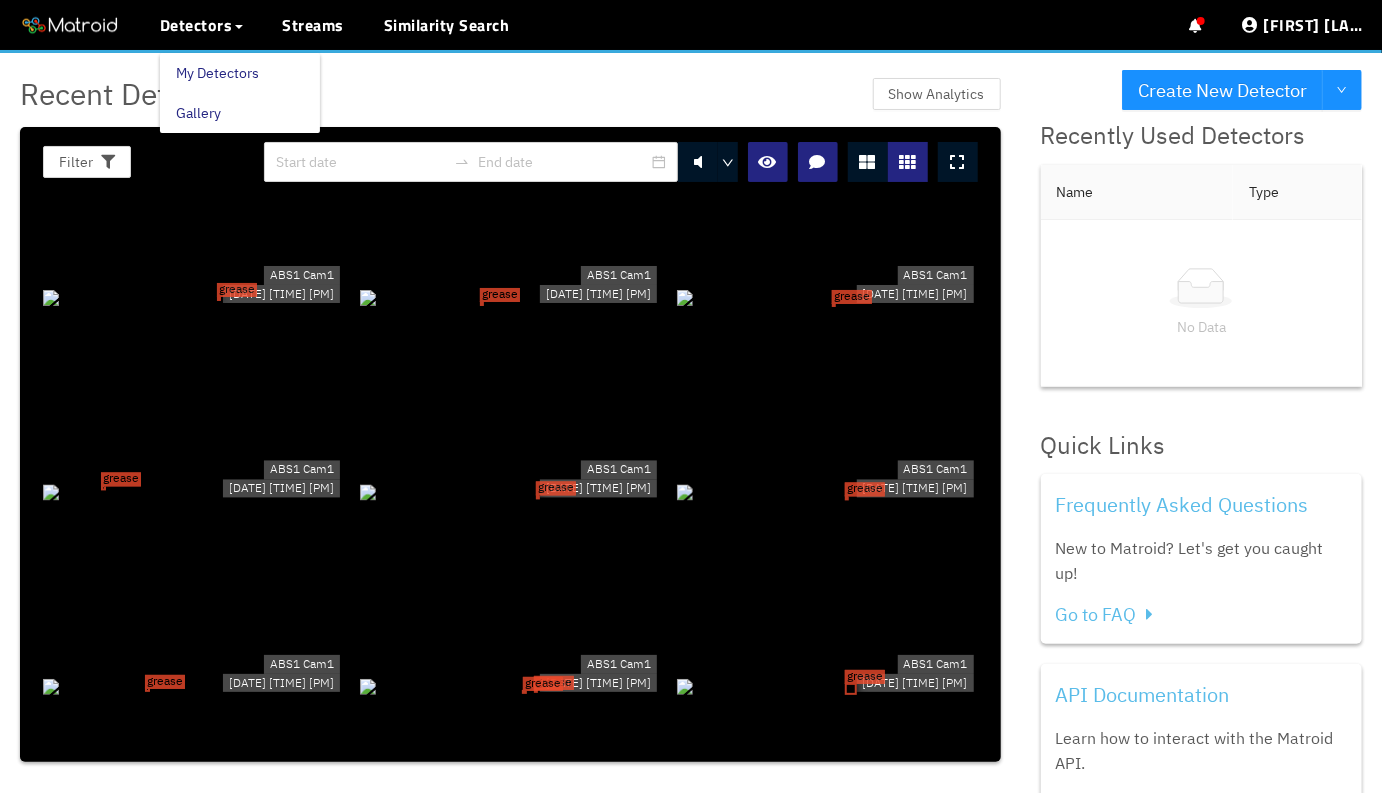 click on "My Detectors" at bounding box center [217, 73] 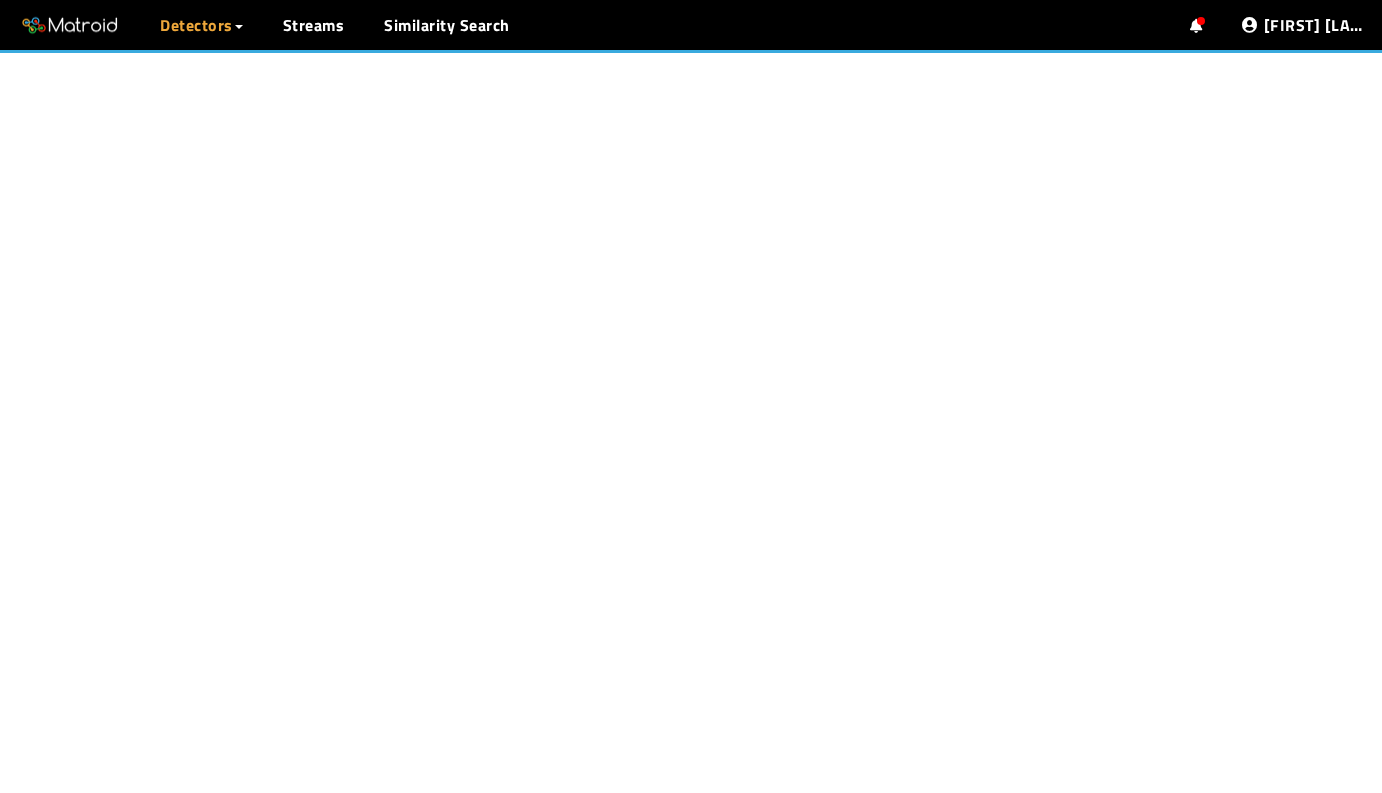 scroll, scrollTop: 0, scrollLeft: 0, axis: both 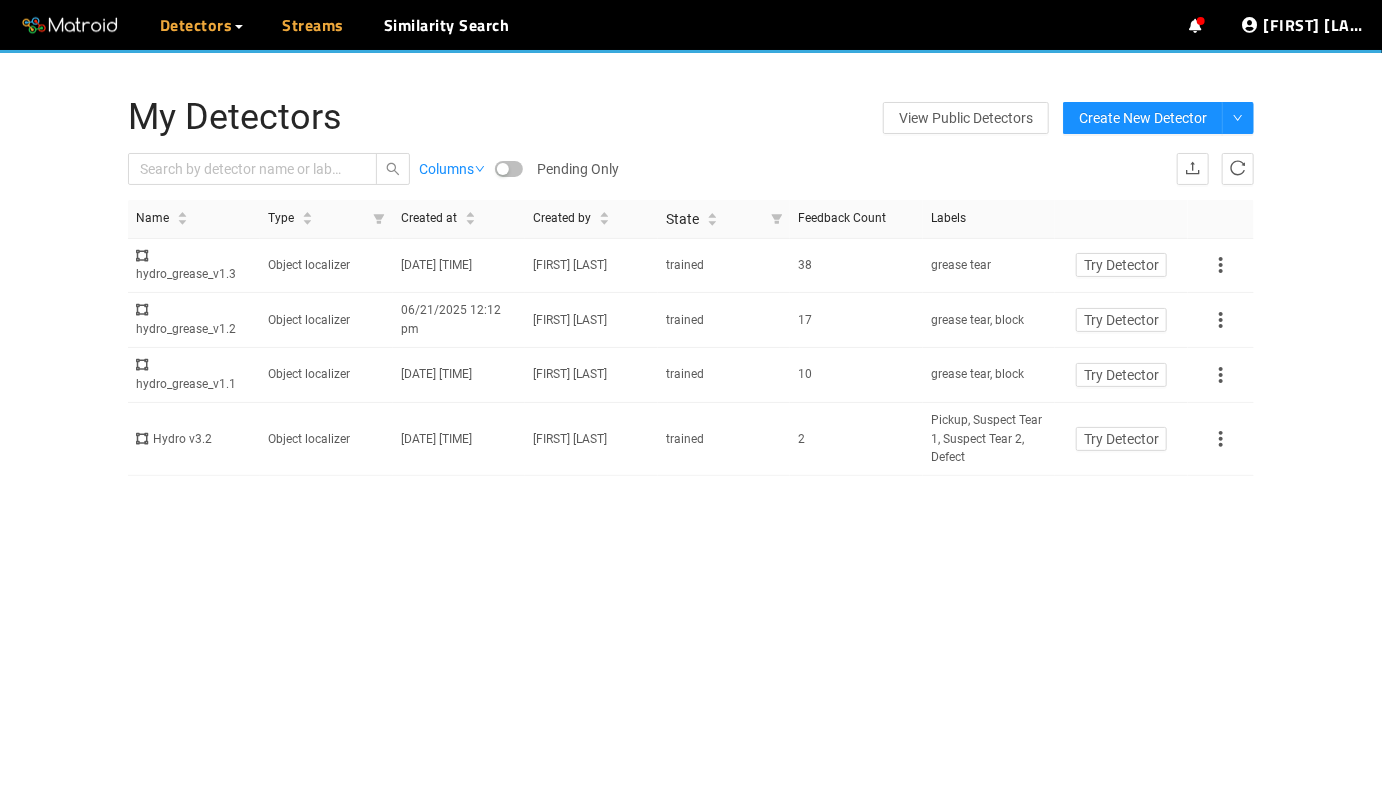 click on "Streams" at bounding box center (314, 25) 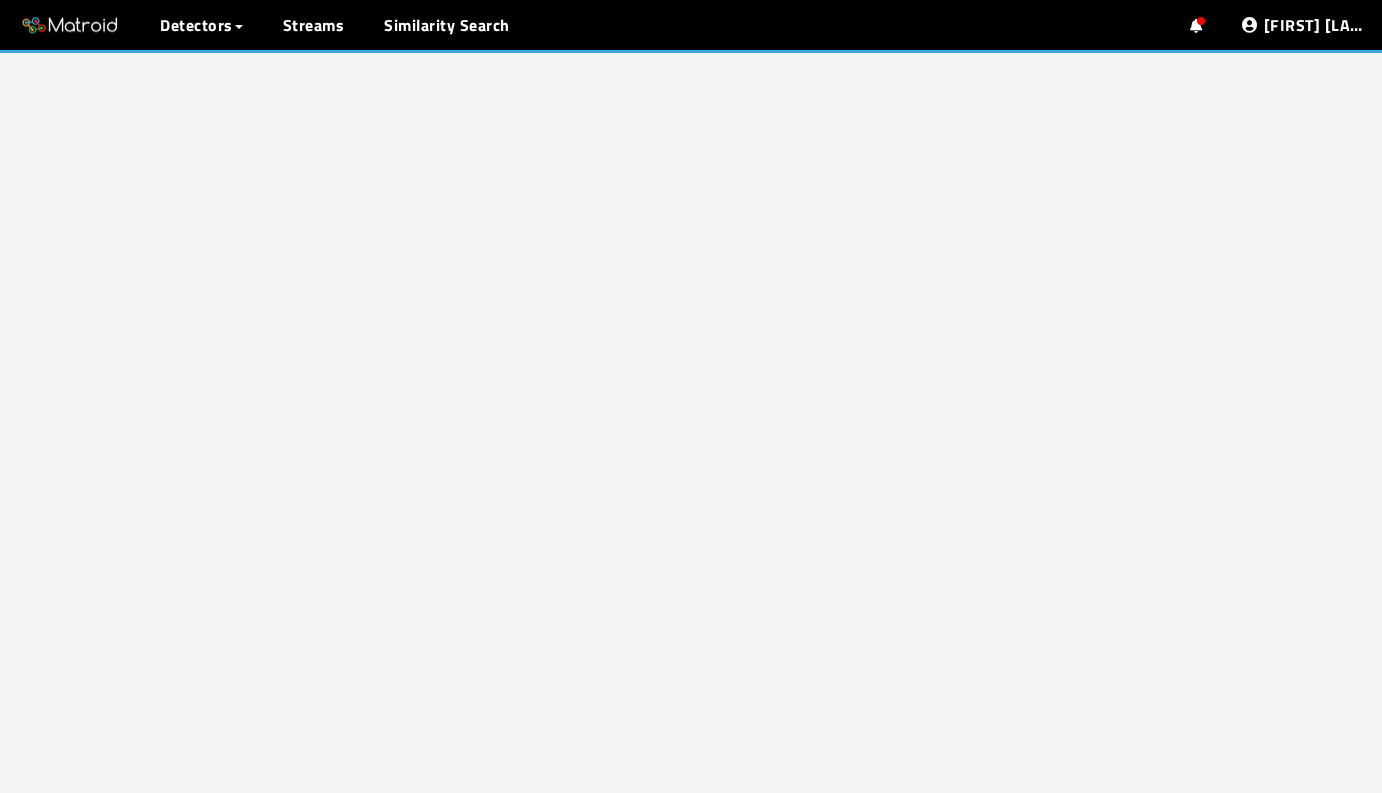 scroll, scrollTop: 0, scrollLeft: 0, axis: both 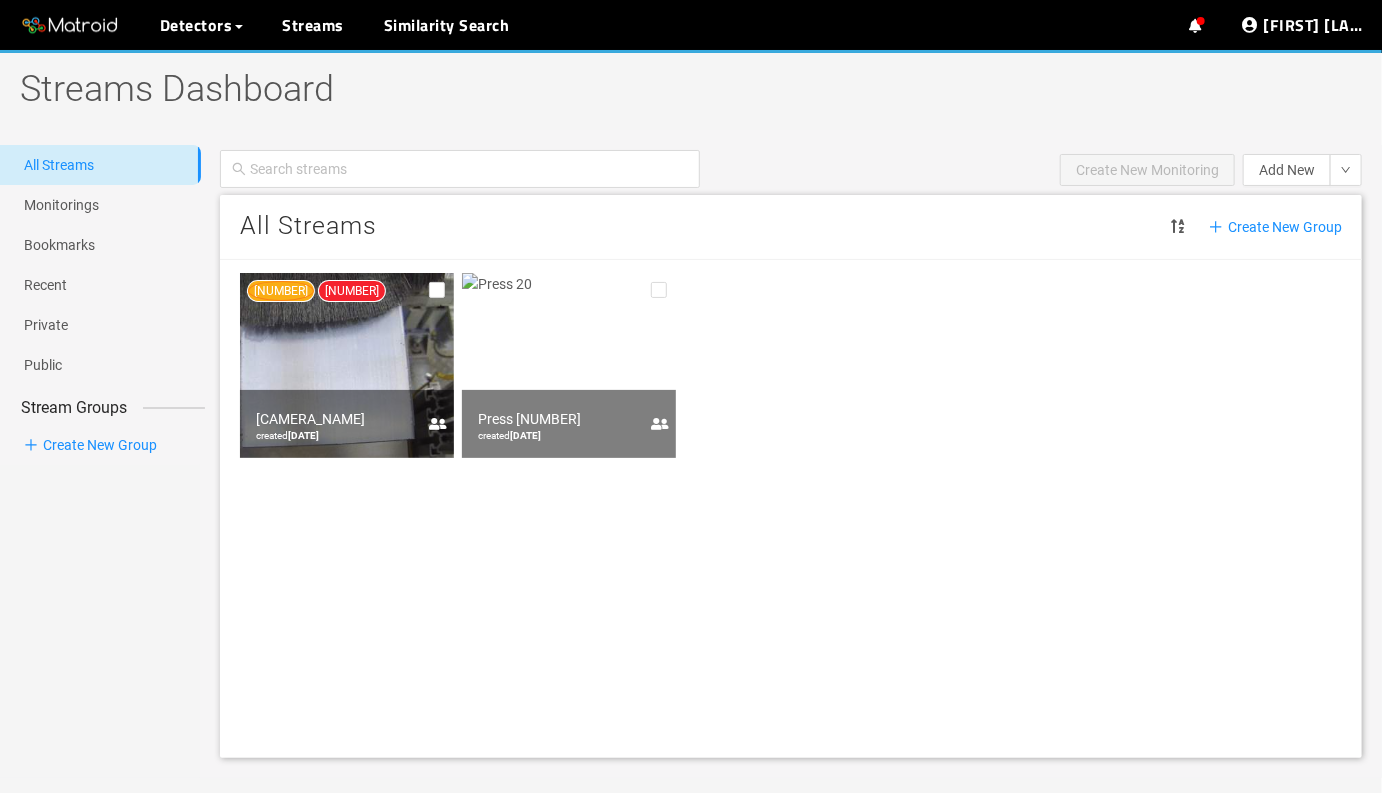 click at bounding box center (347, 365) 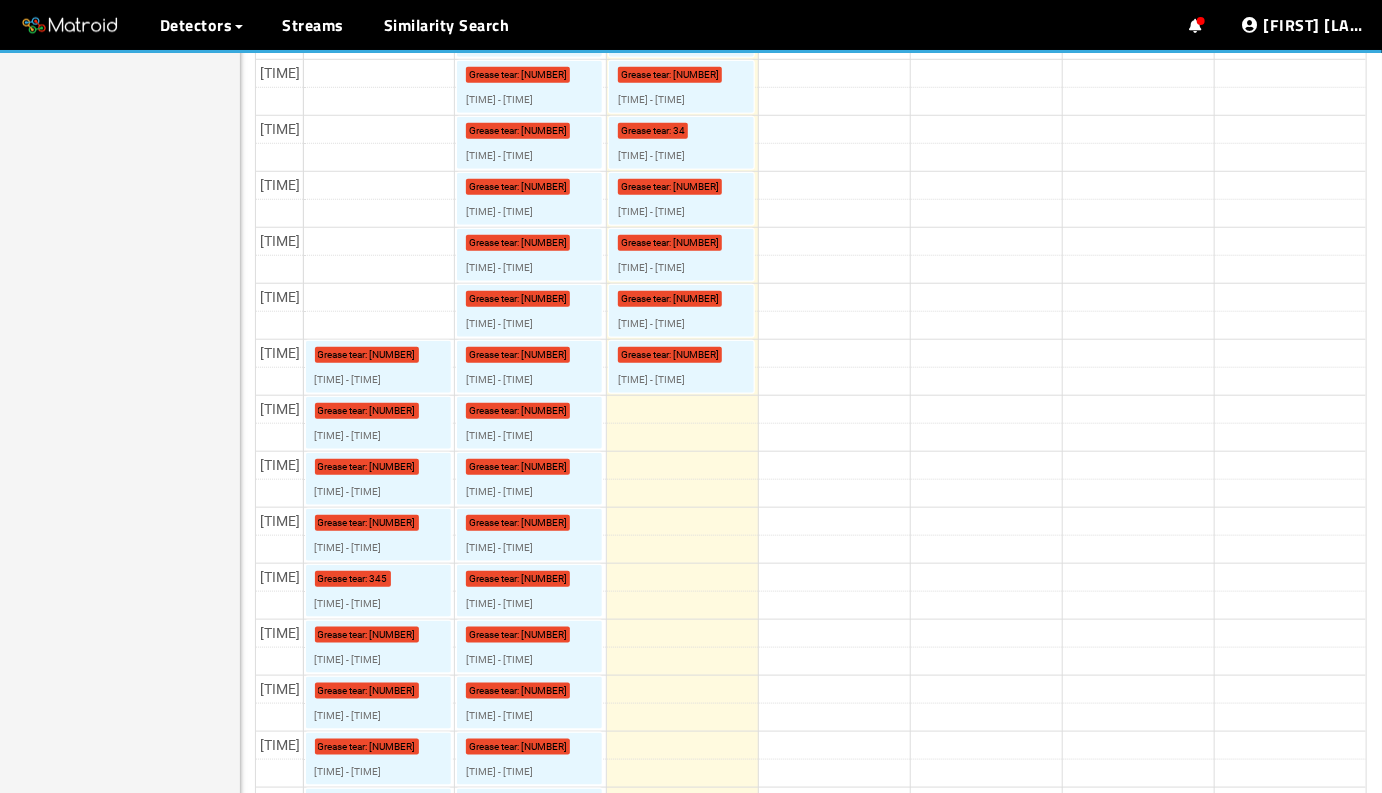 scroll, scrollTop: 579, scrollLeft: 0, axis: vertical 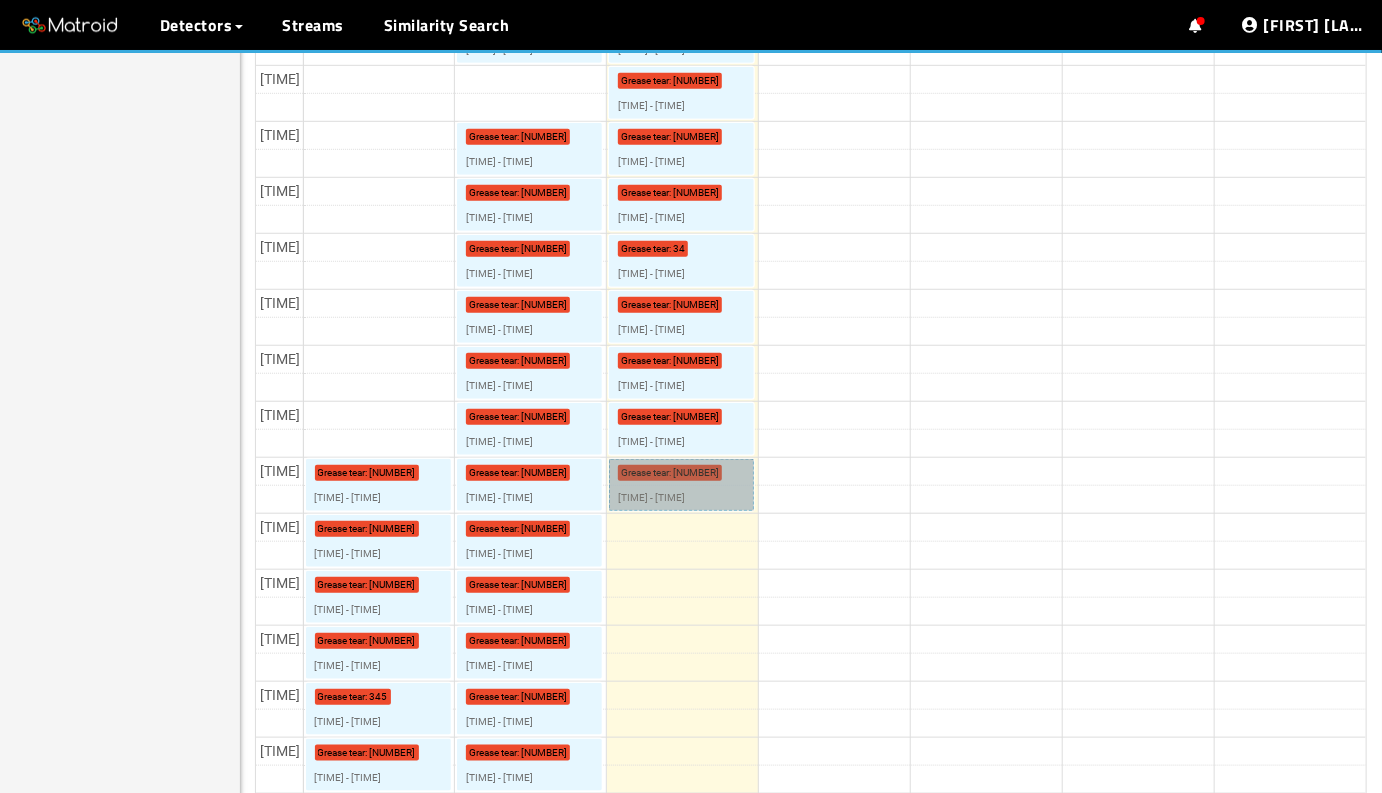 click on "[EVENT] : [NUMBER] [TIME] - [TIME]" at bounding box center [681, 37] 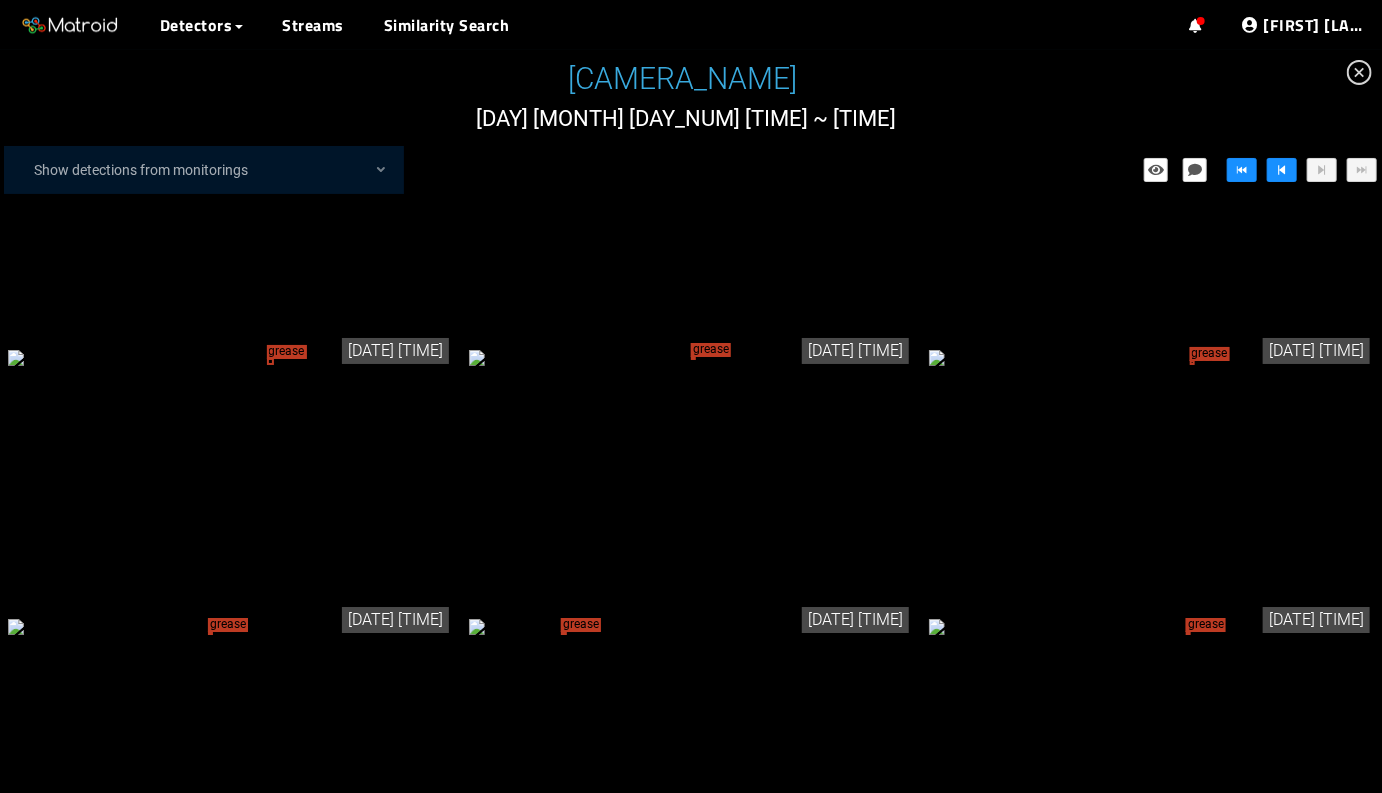 click on "grease tear" at bounding box center (230, 357) 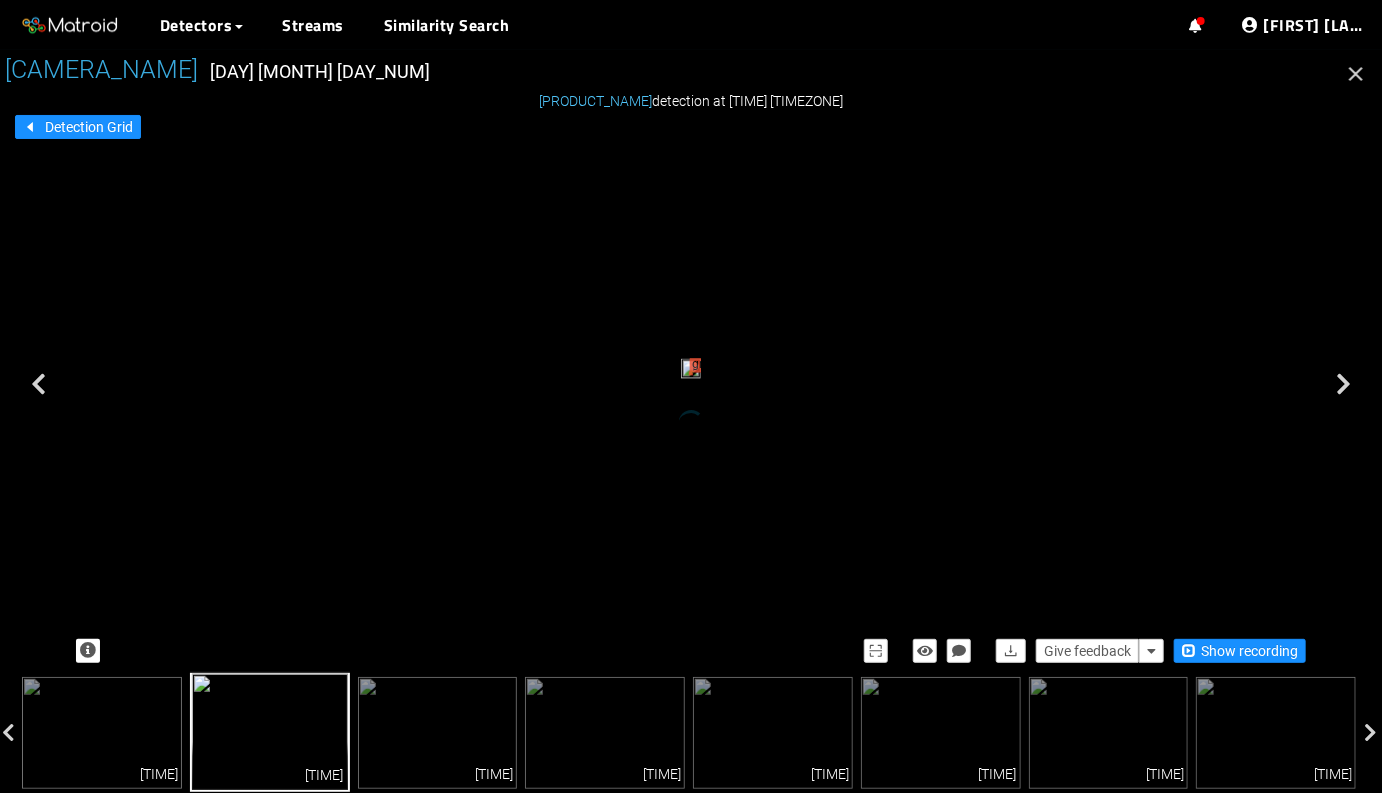 scroll, scrollTop: 0, scrollLeft: 0, axis: both 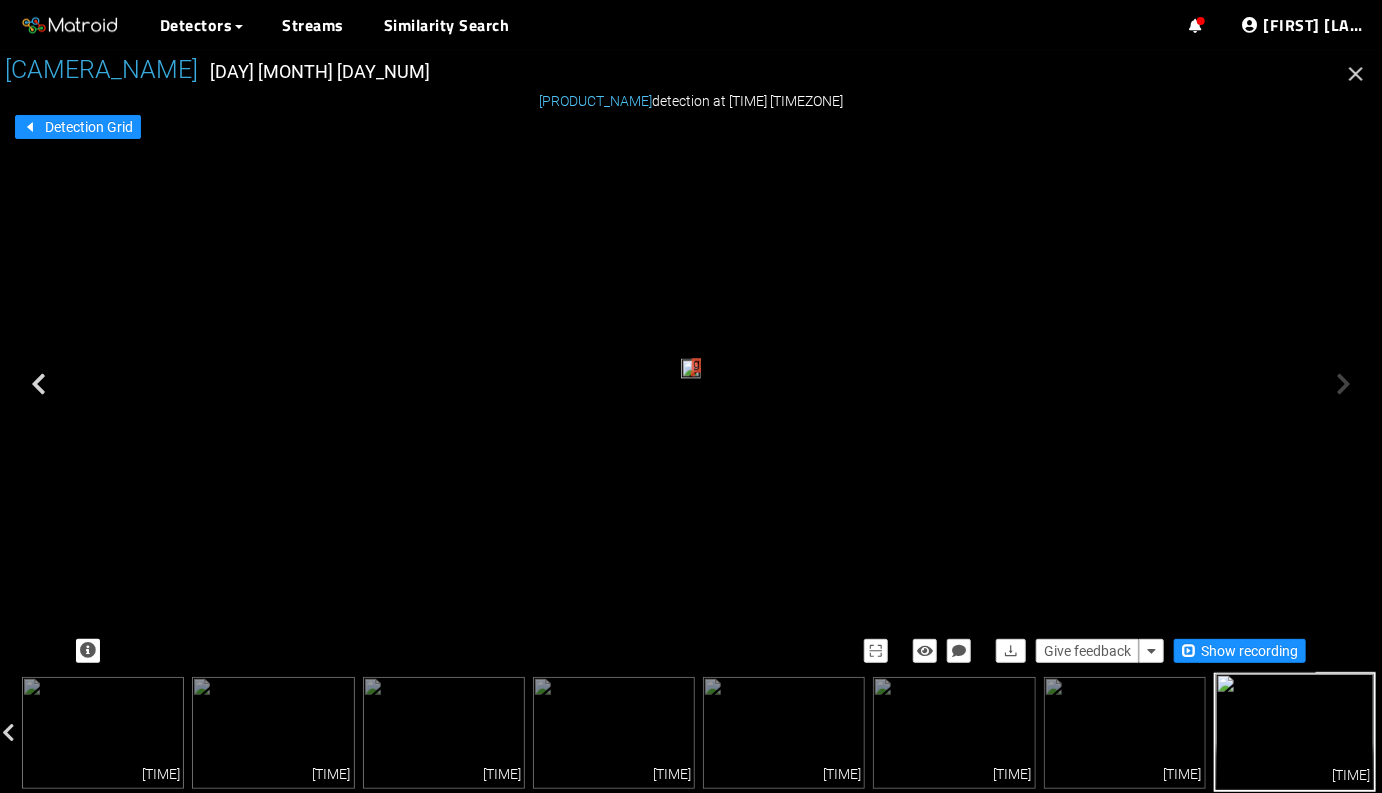 click at bounding box center (1356, 74) 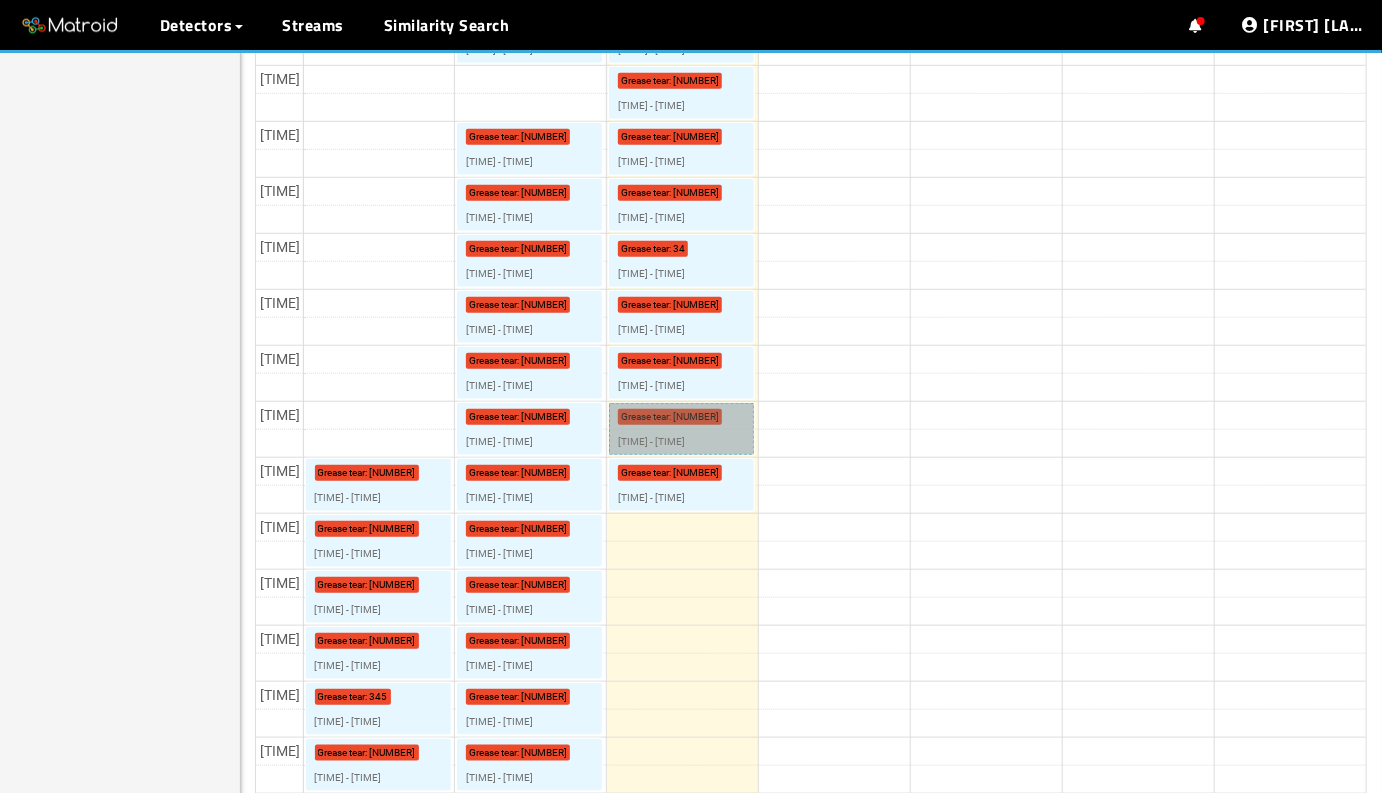 click on "Grease tear : [NUMBER] [TIME] - [TIME]" at bounding box center [681, 37] 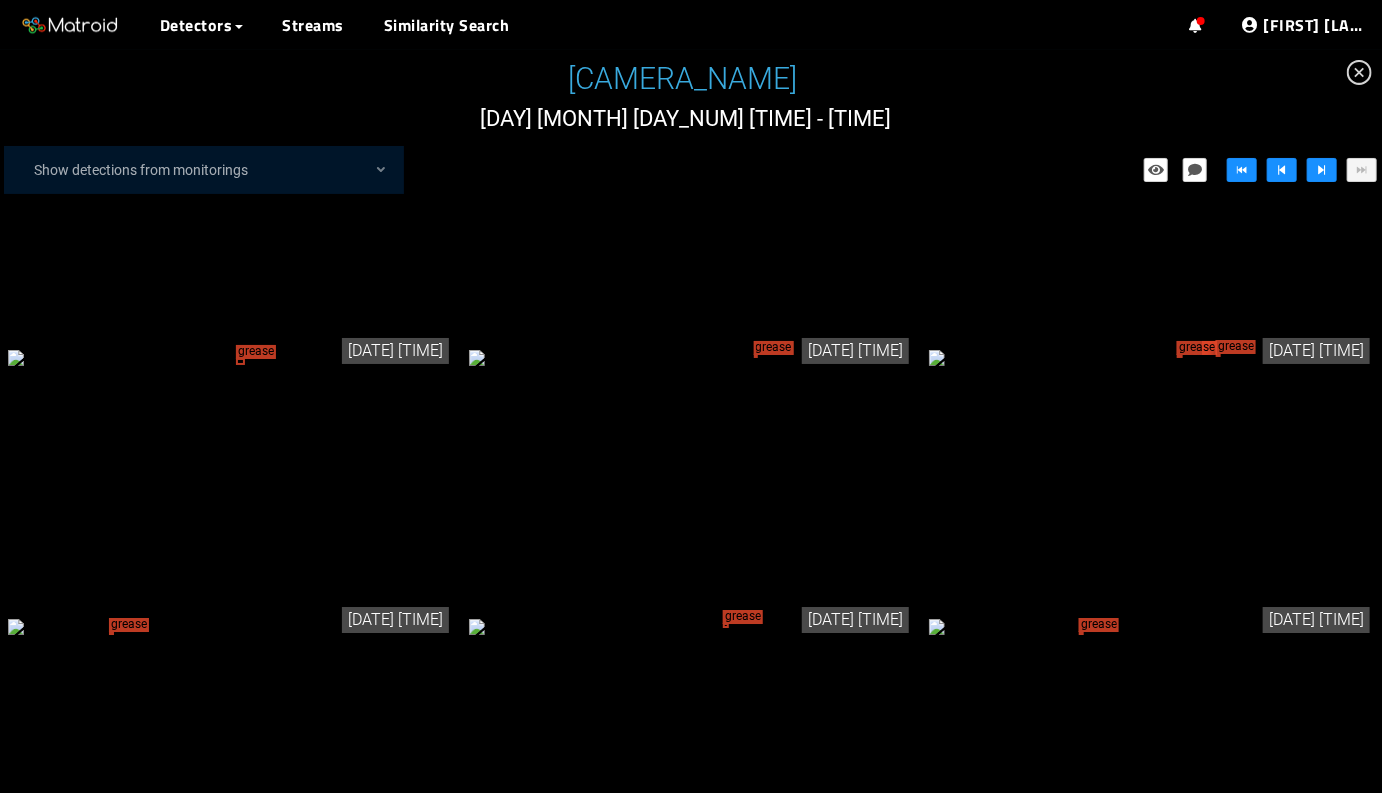 click on "grease tear" at bounding box center [230, 357] 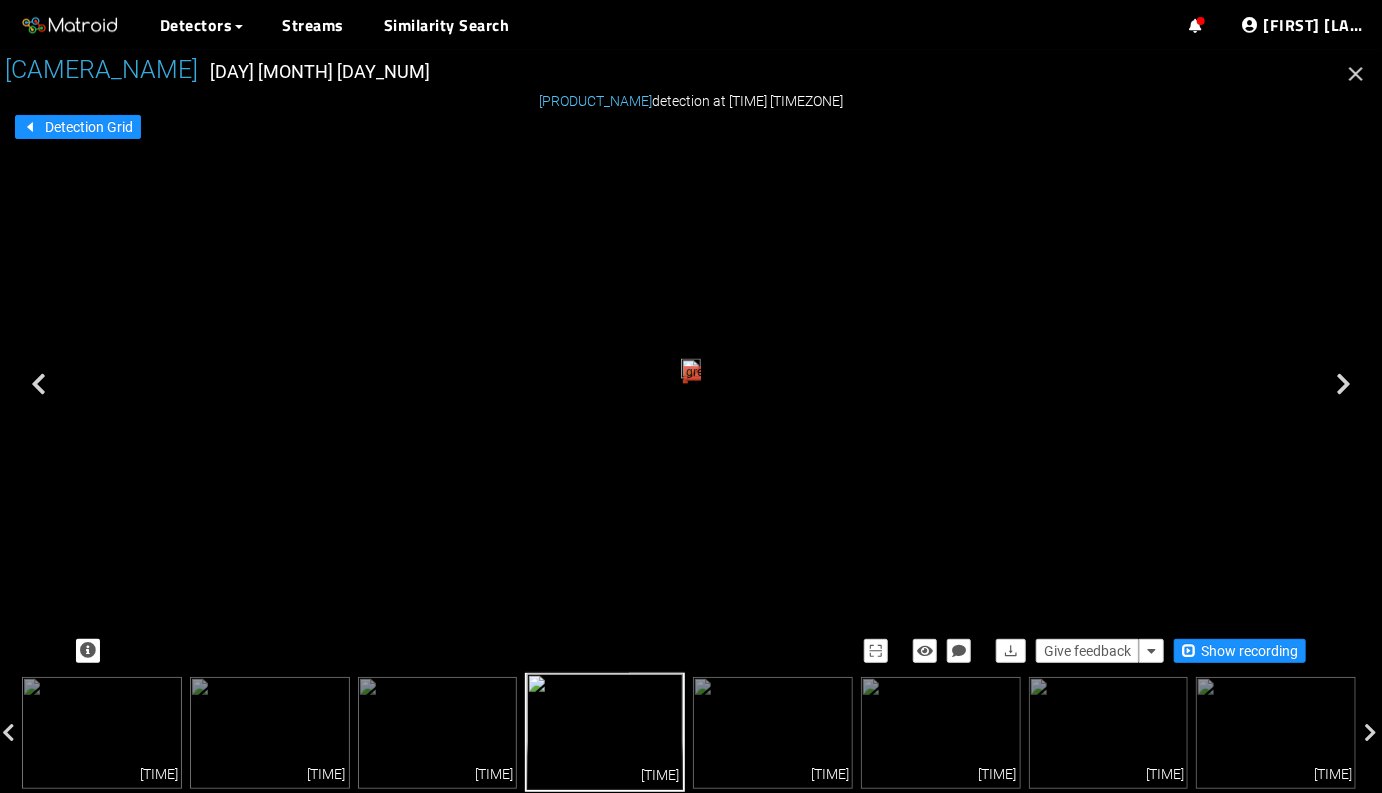 scroll, scrollTop: 0, scrollLeft: 0, axis: both 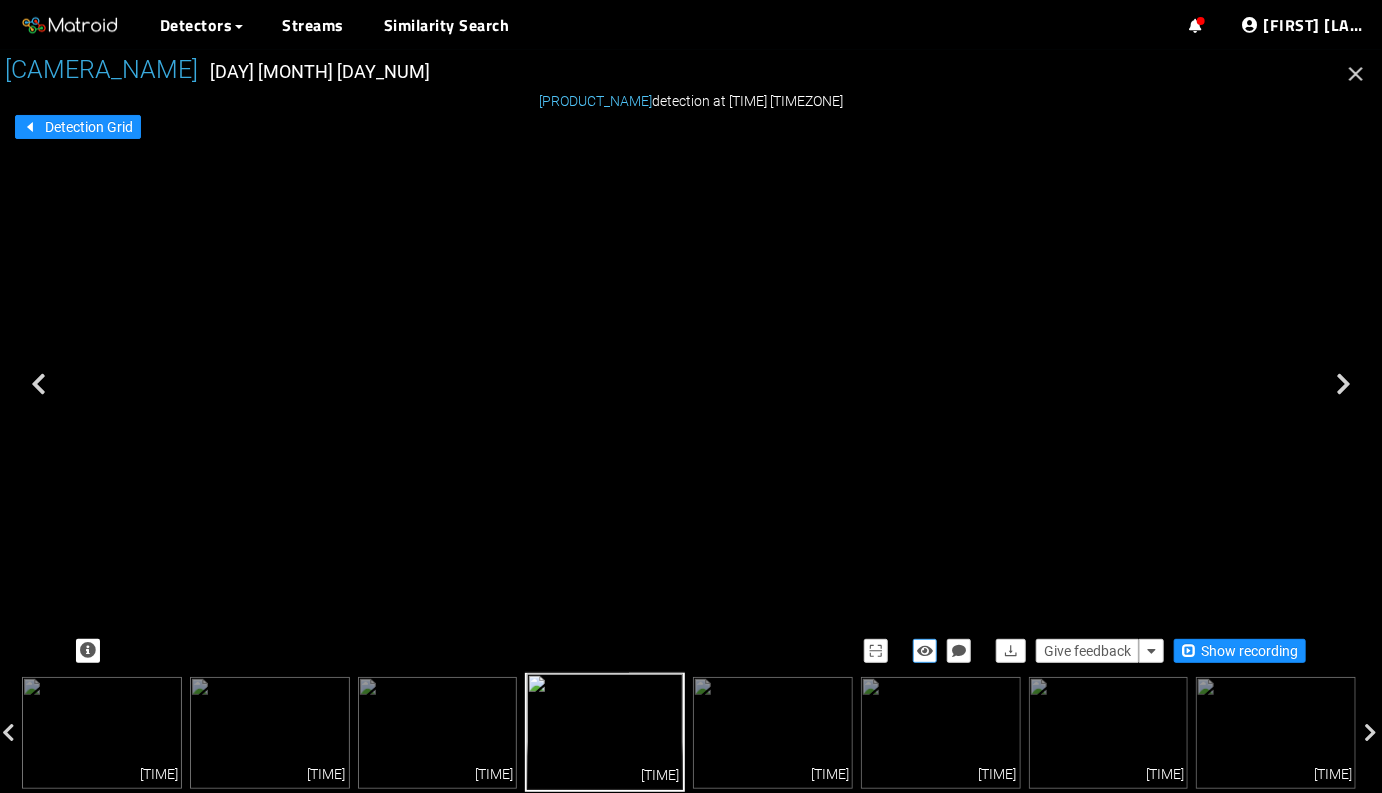 click at bounding box center (925, 651) 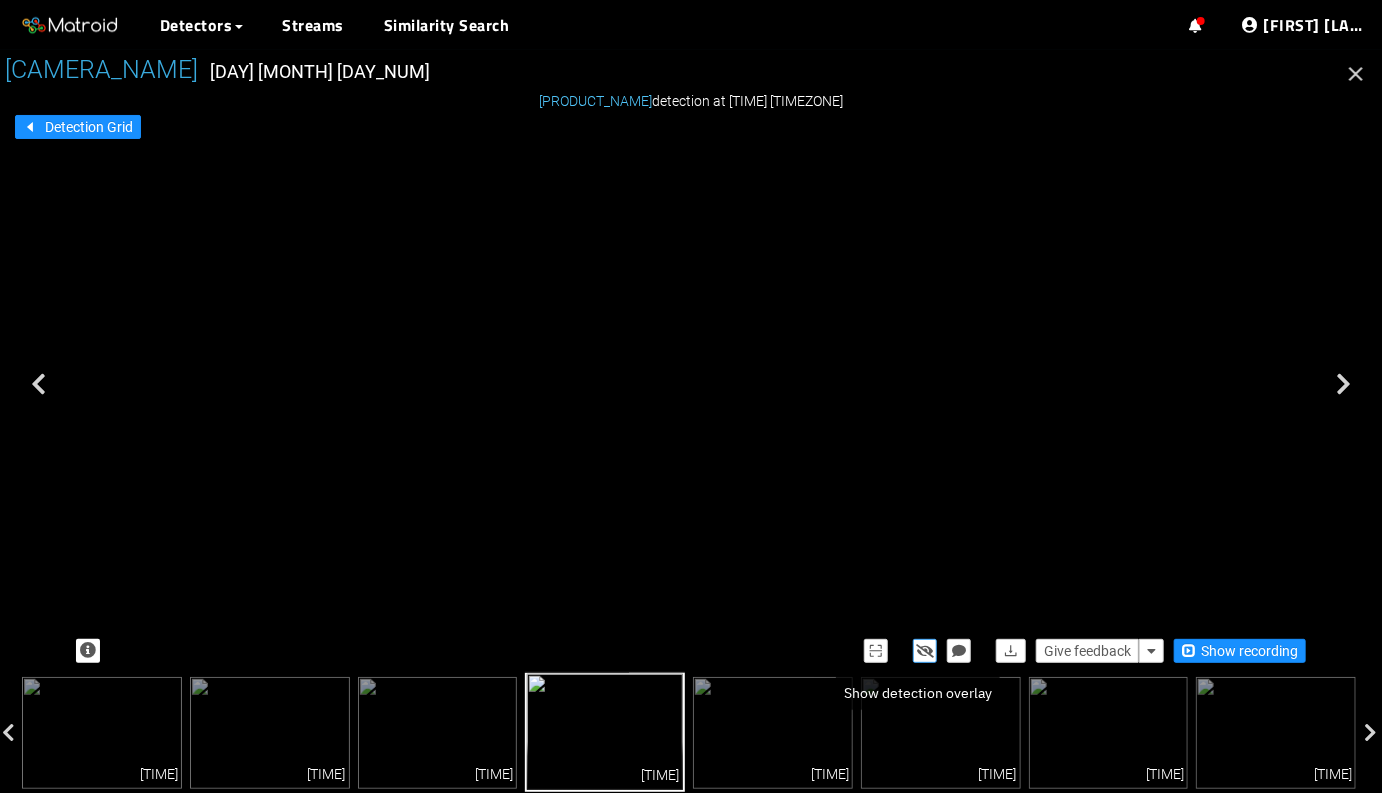 click at bounding box center (925, 651) 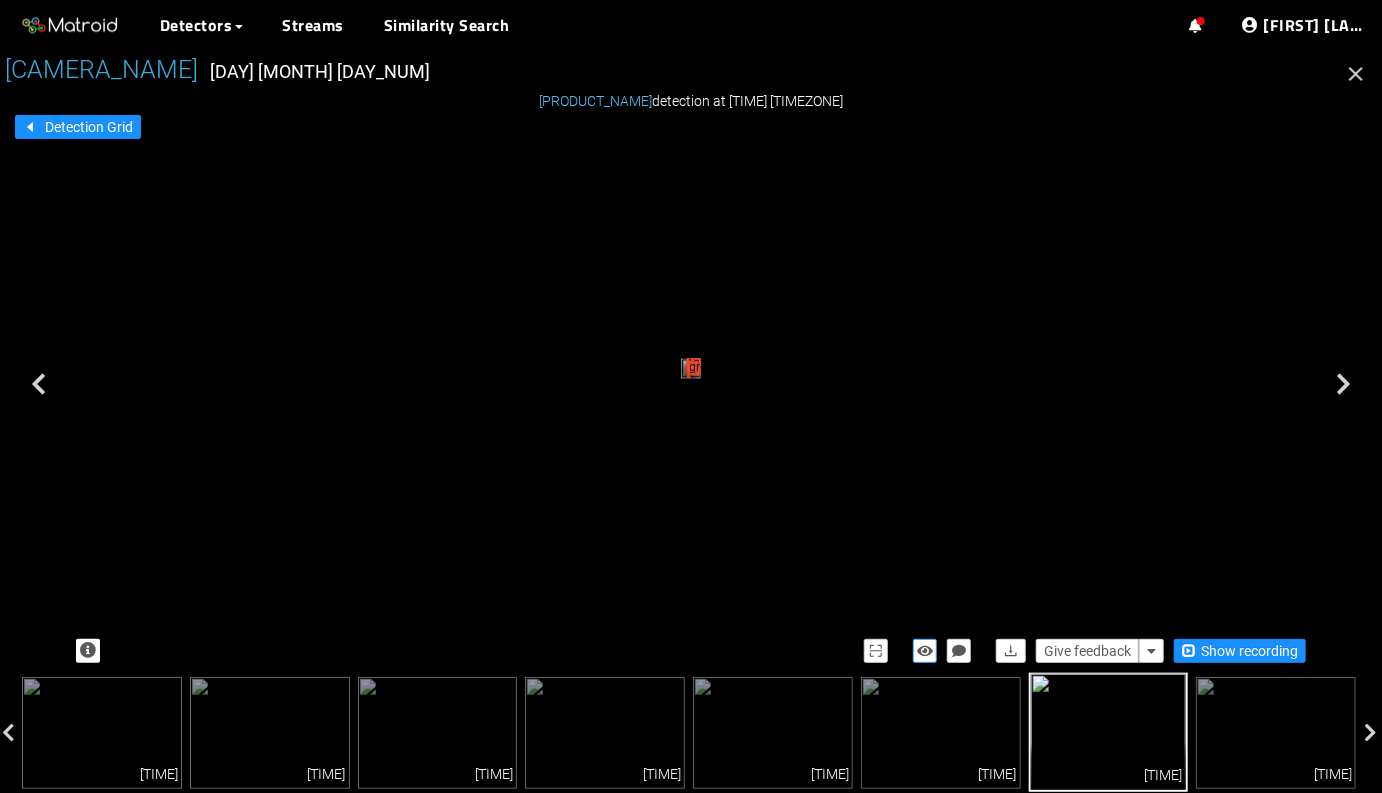 click at bounding box center (925, 651) 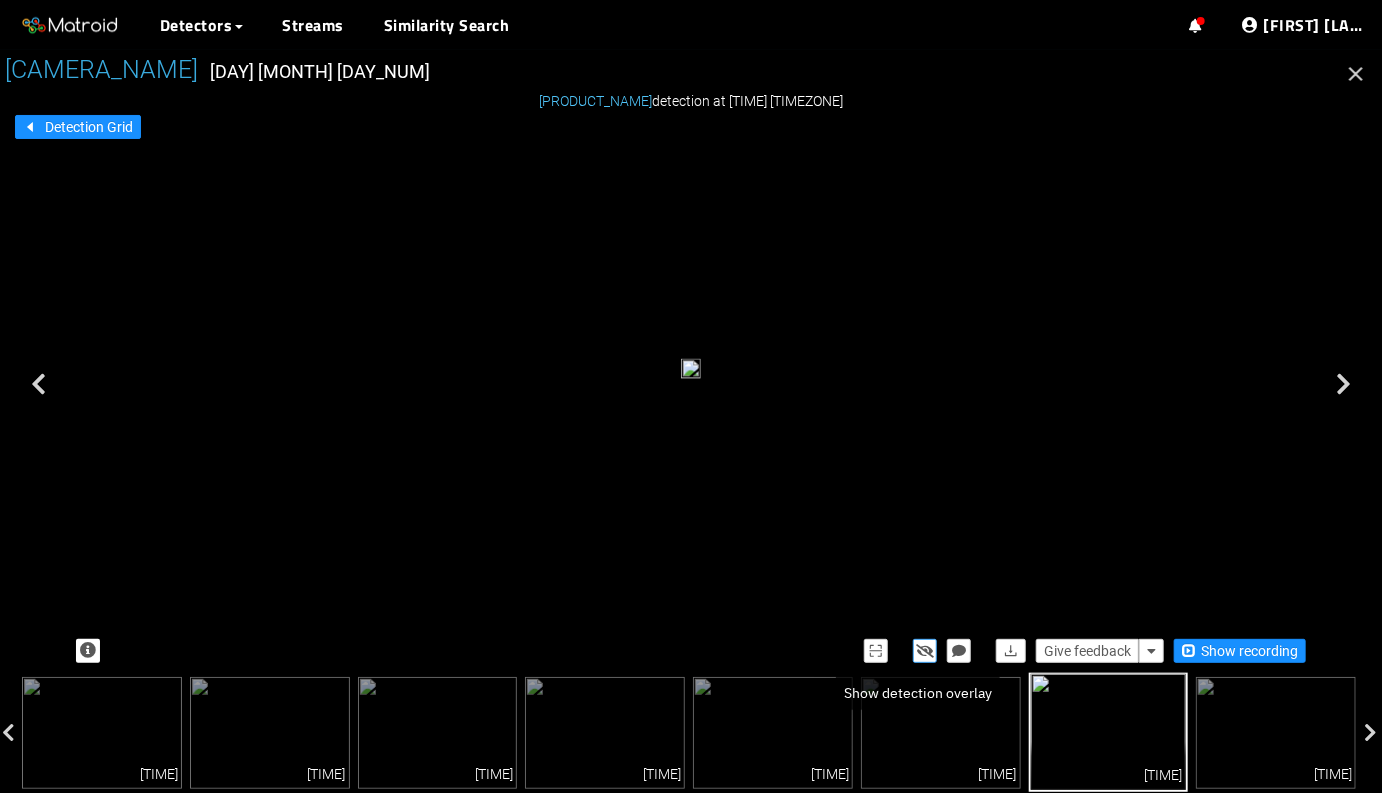 click at bounding box center [925, 651] 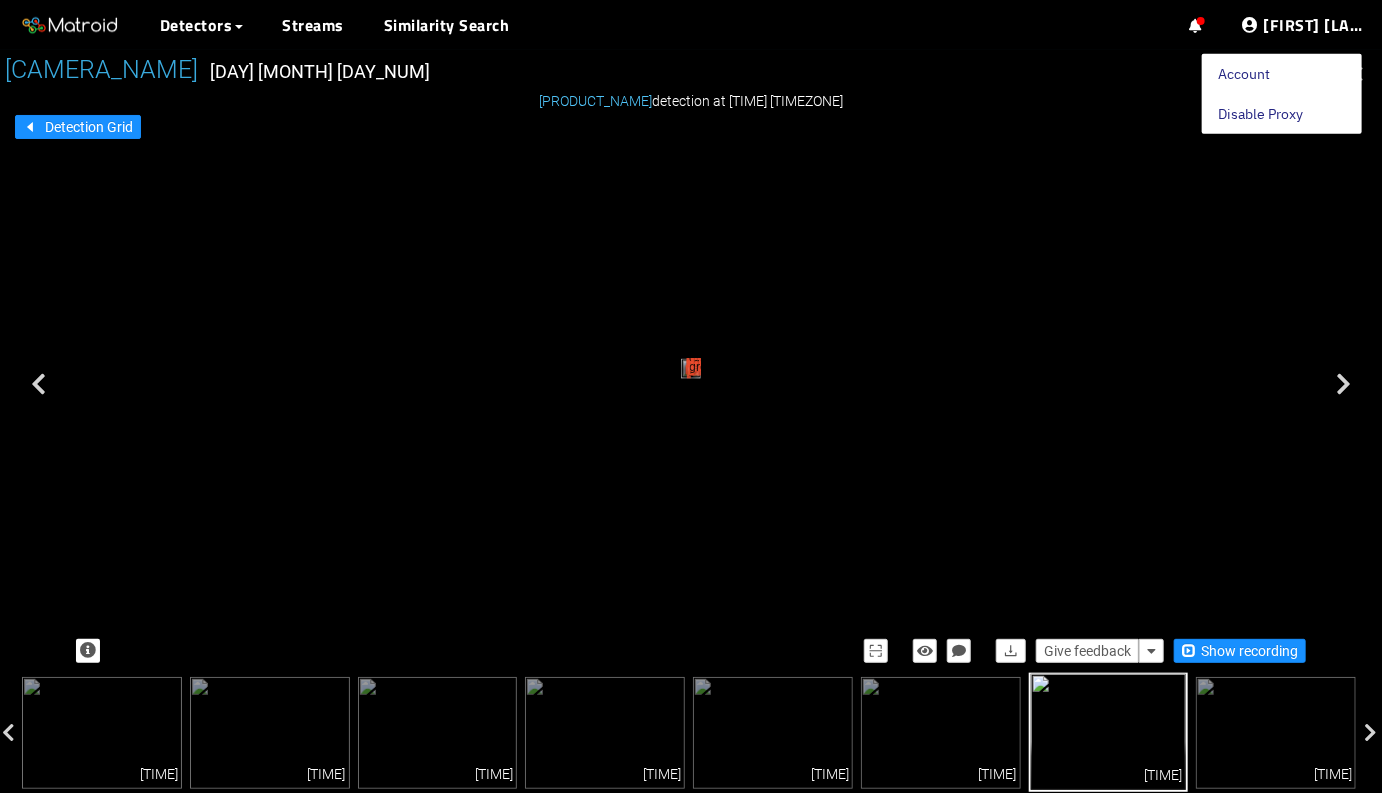 click on "Disable Proxy" at bounding box center [1260, 114] 